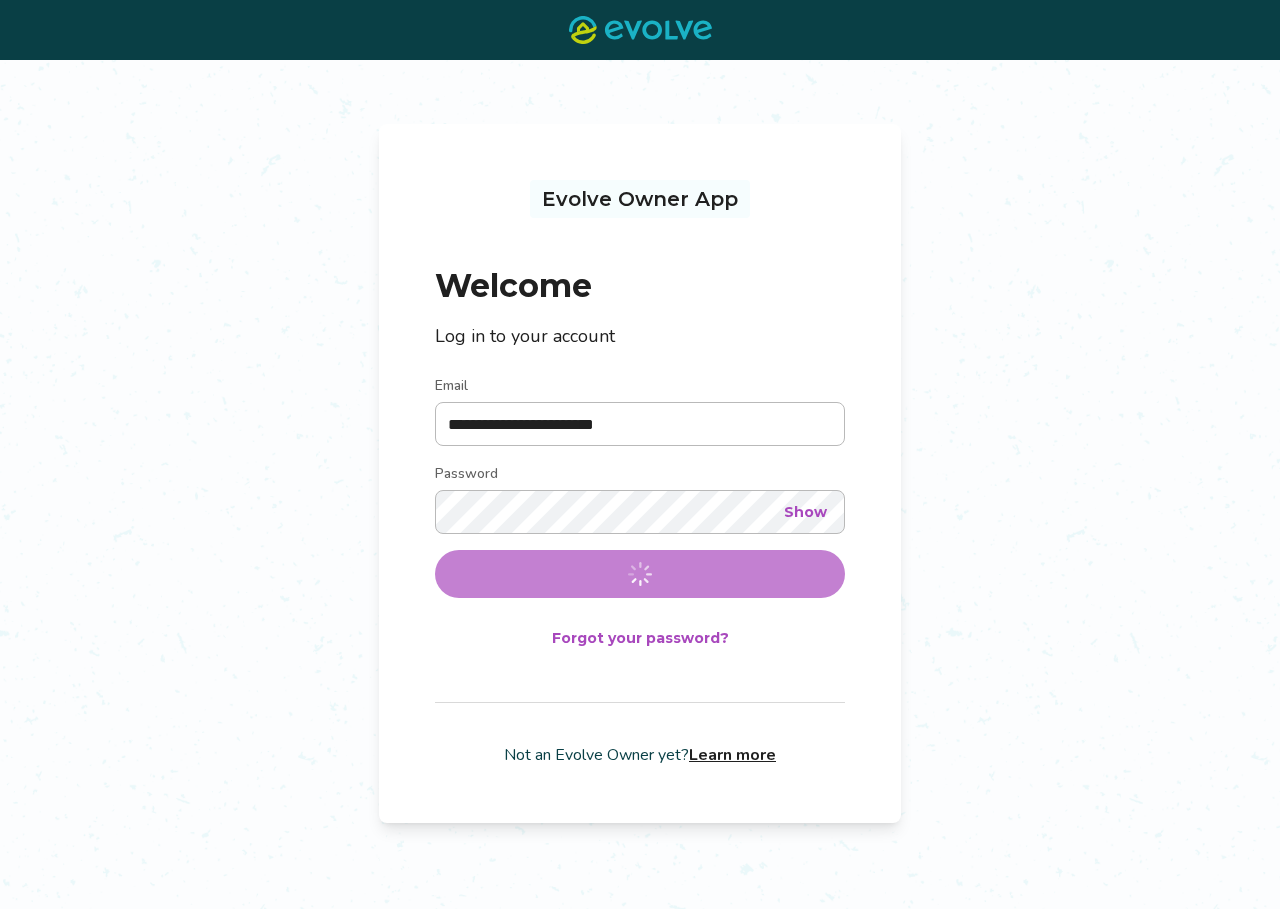 scroll, scrollTop: 0, scrollLeft: 0, axis: both 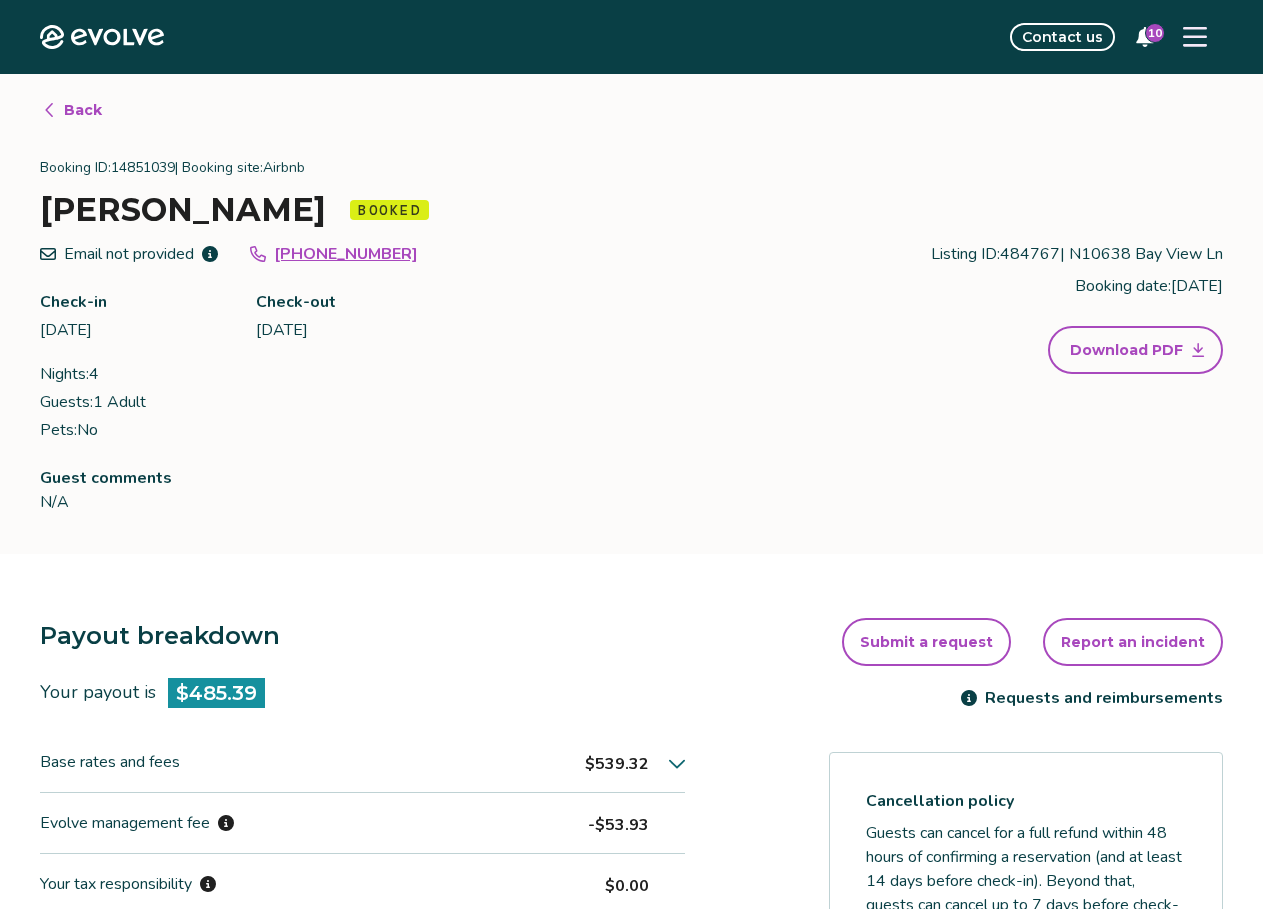 click 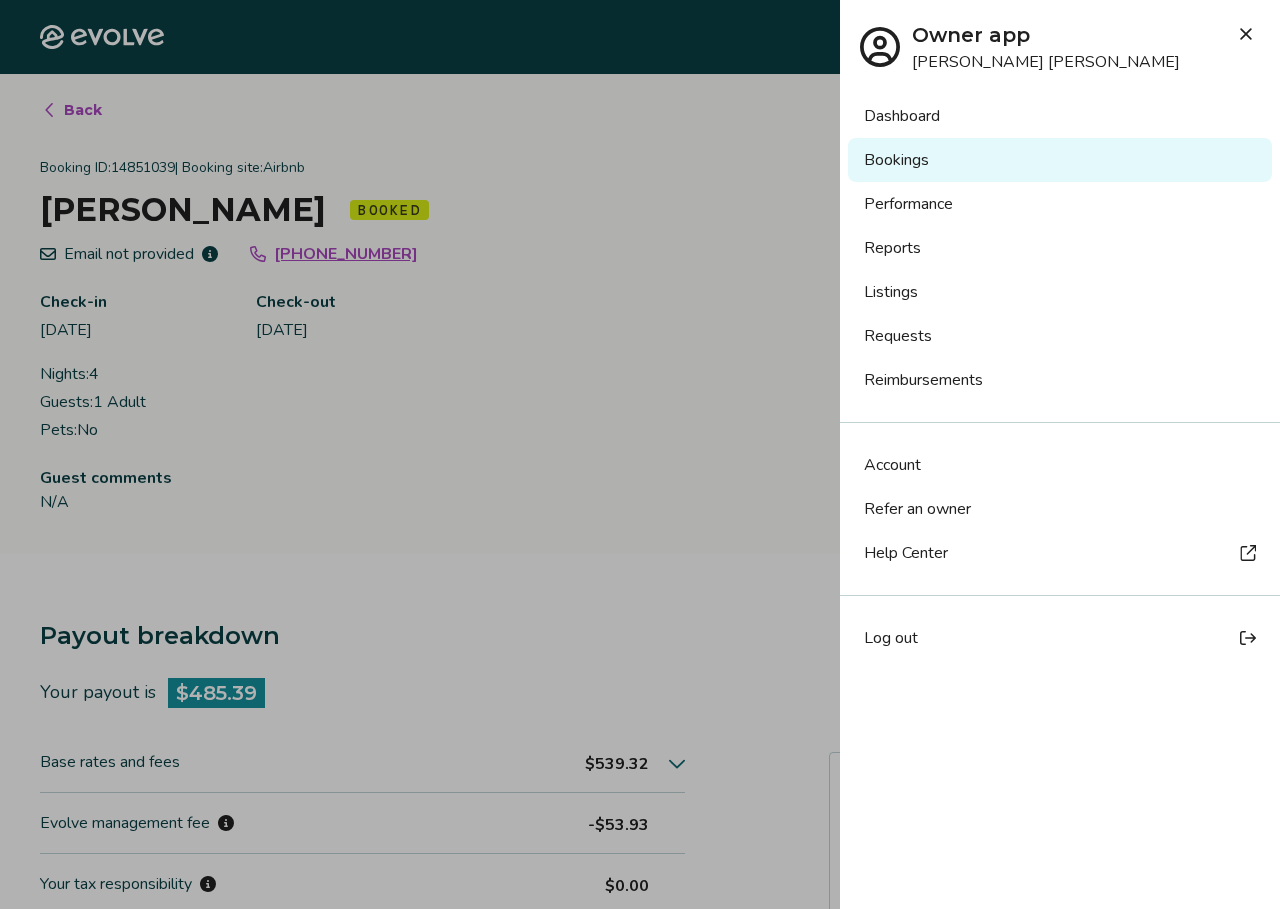 click on "Bookings" at bounding box center [1060, 160] 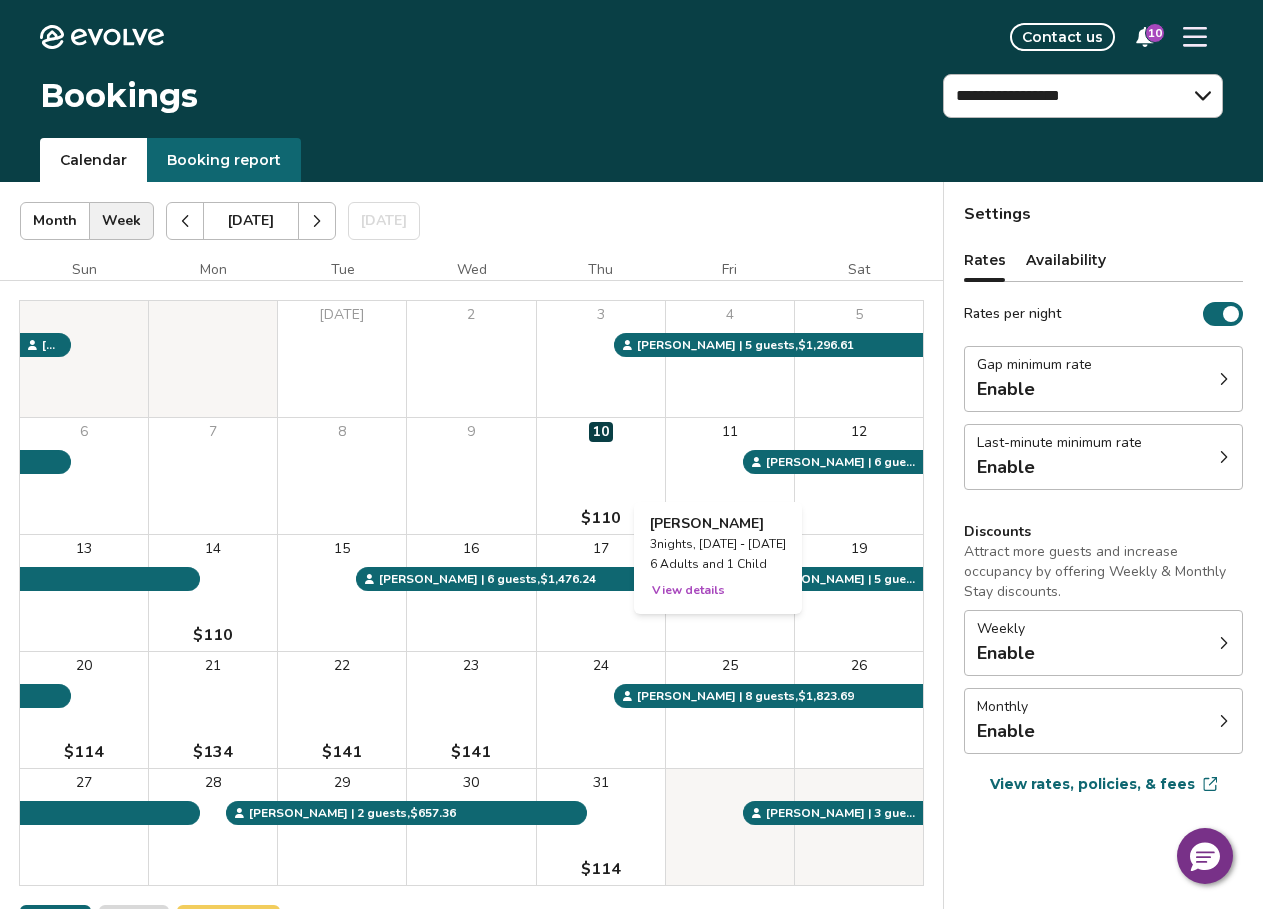 scroll, scrollTop: 0, scrollLeft: 0, axis: both 